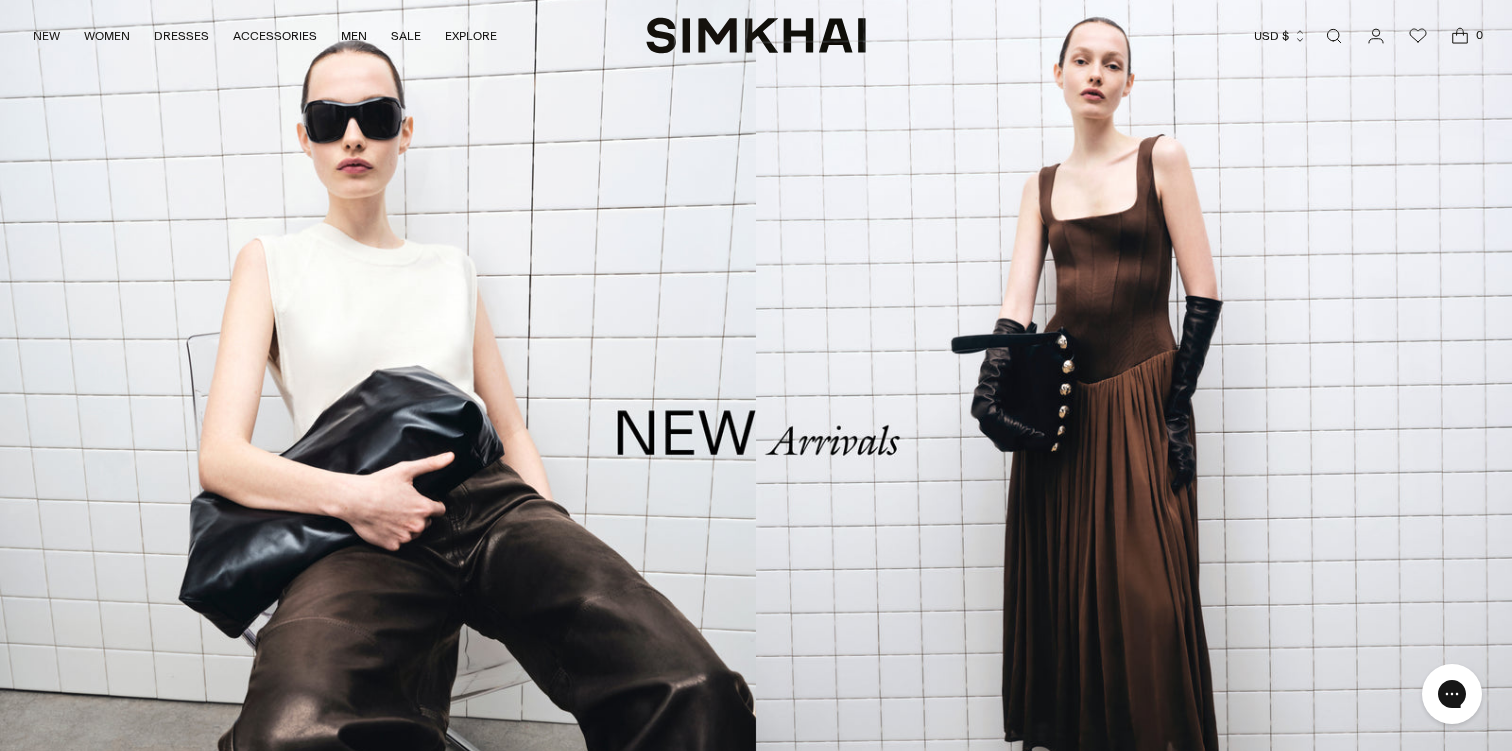 scroll, scrollTop: 0, scrollLeft: 0, axis: both 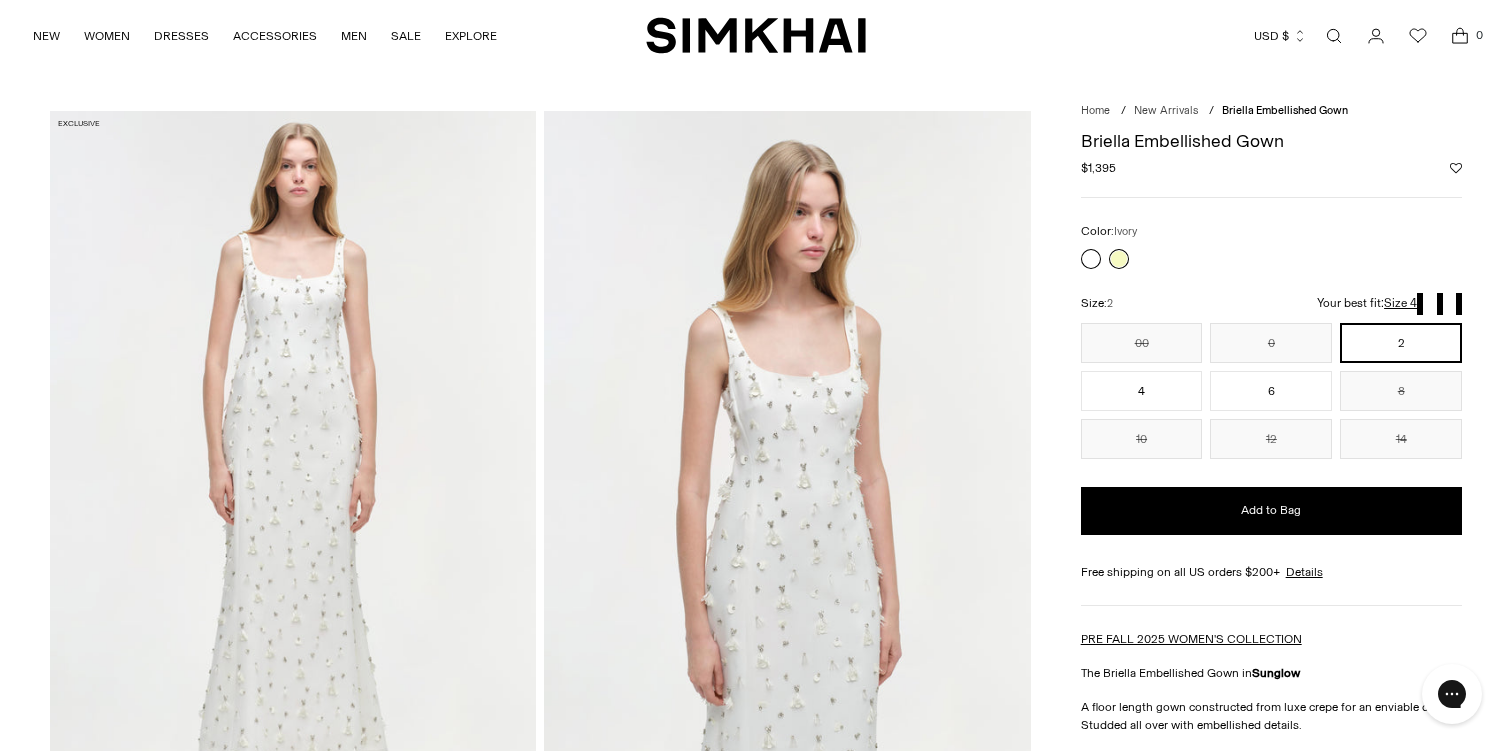 click at bounding box center (1091, 259) 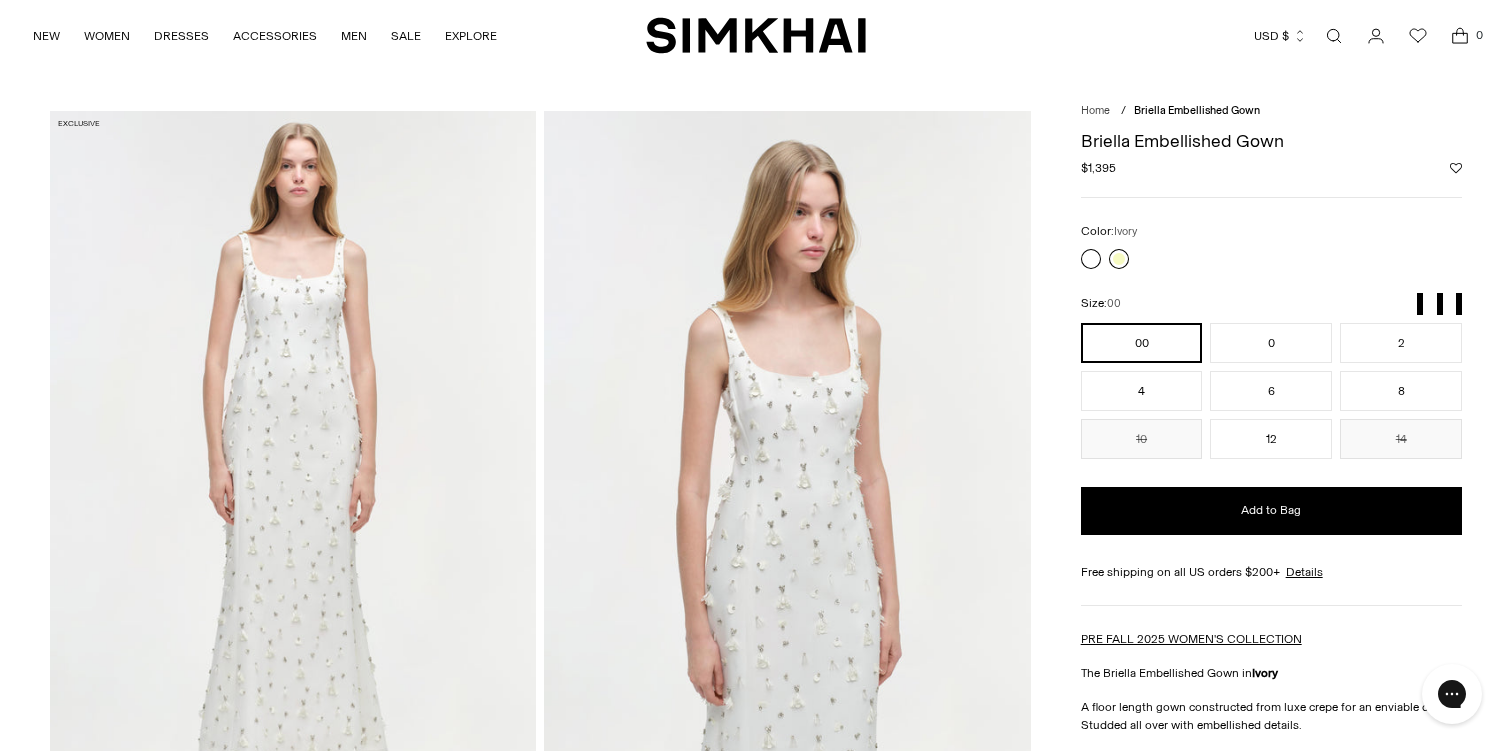 scroll, scrollTop: 0, scrollLeft: 0, axis: both 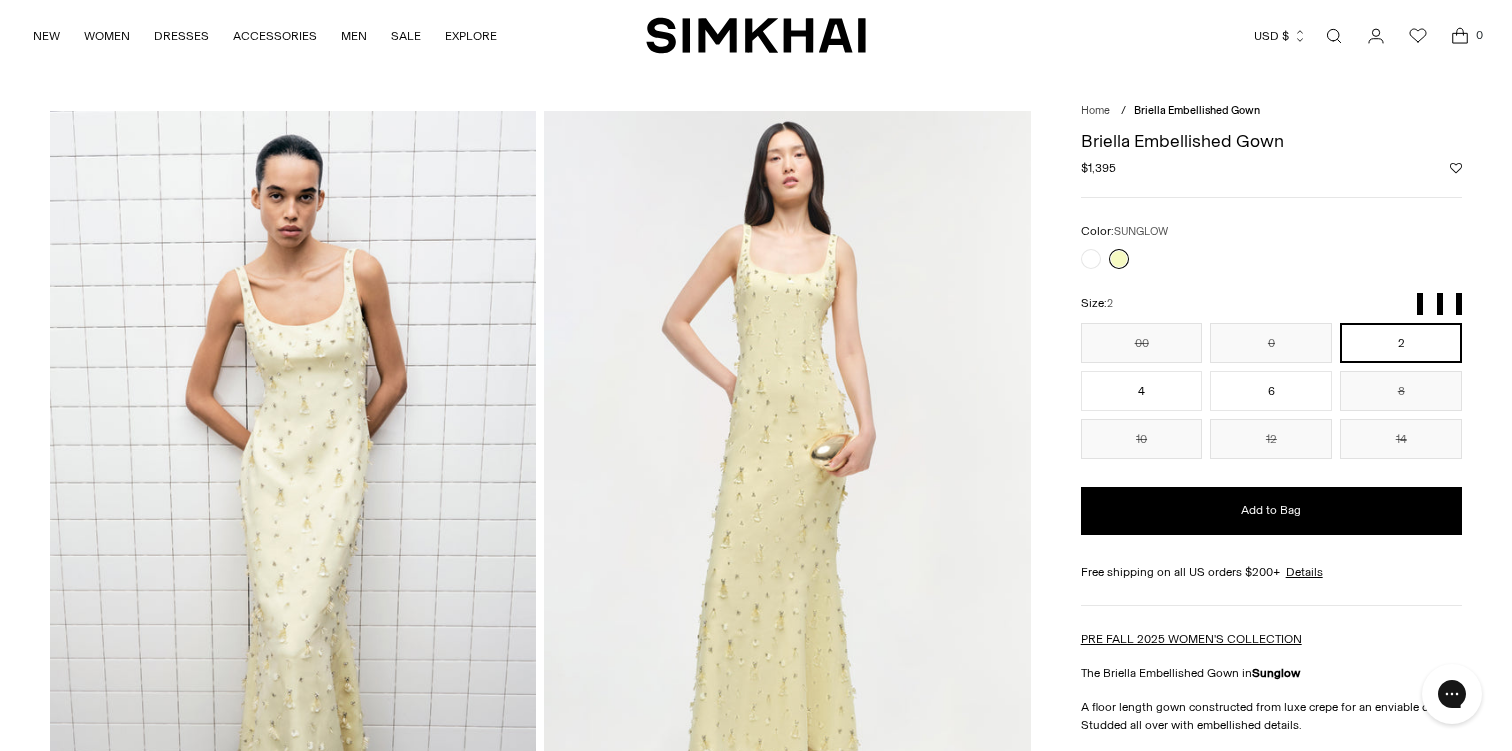 click at bounding box center [293, 476] 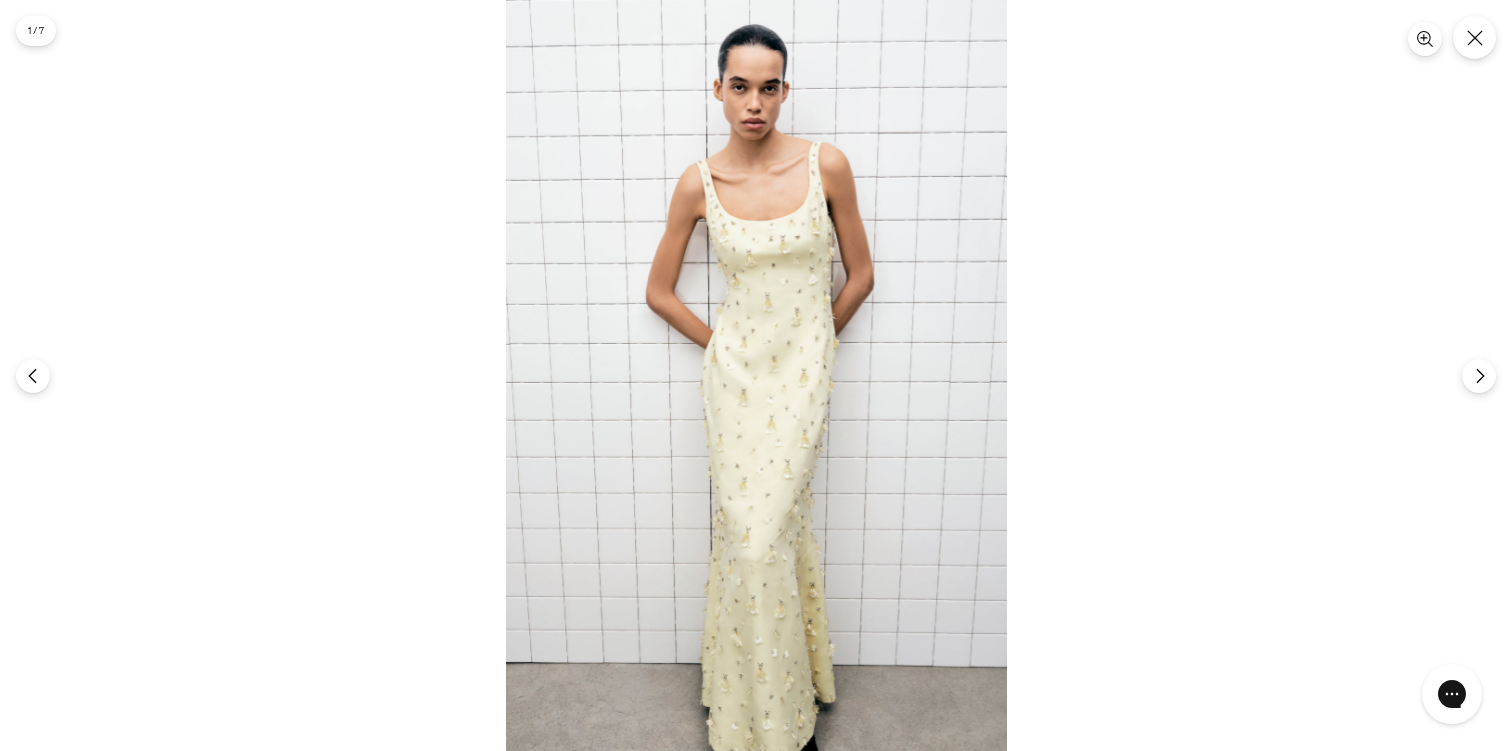 click at bounding box center (756, 375) 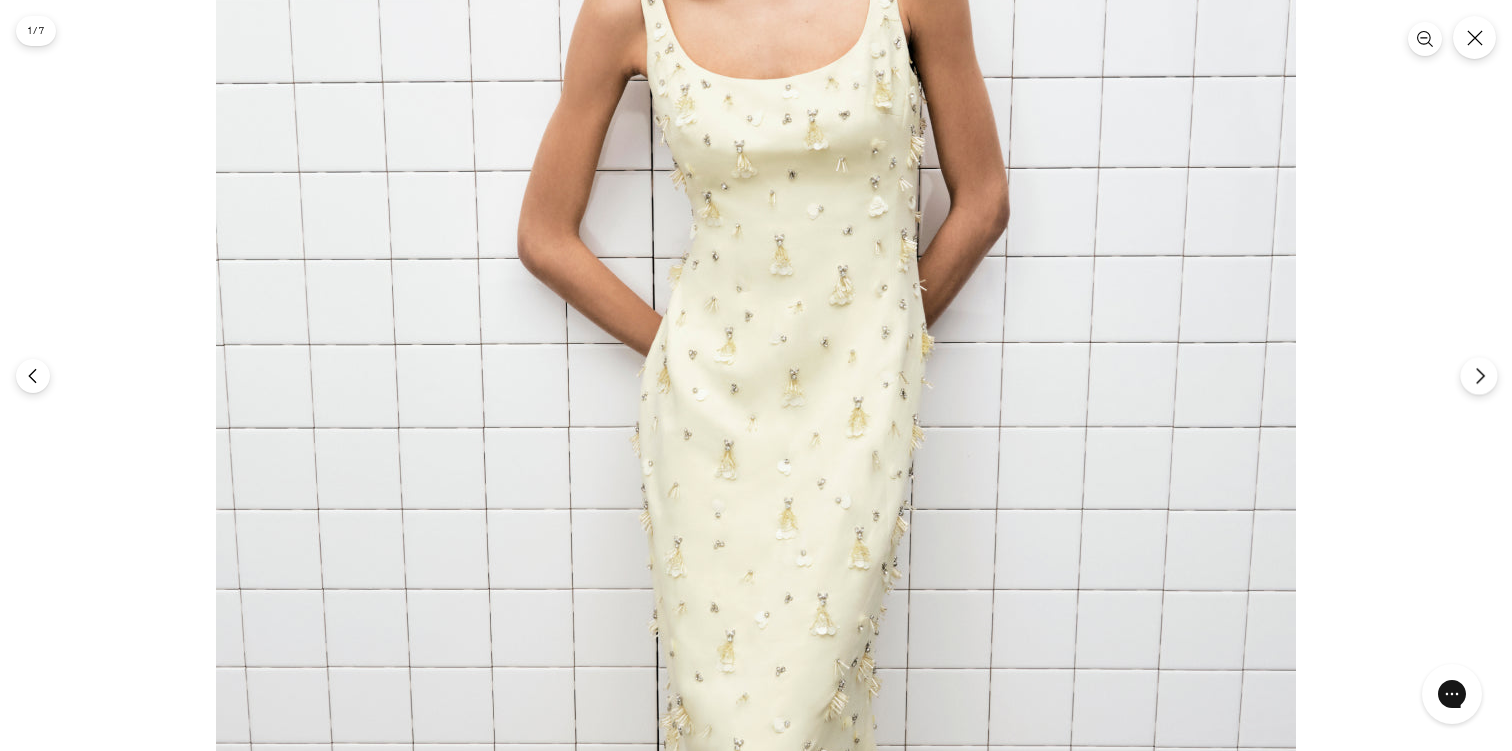 click 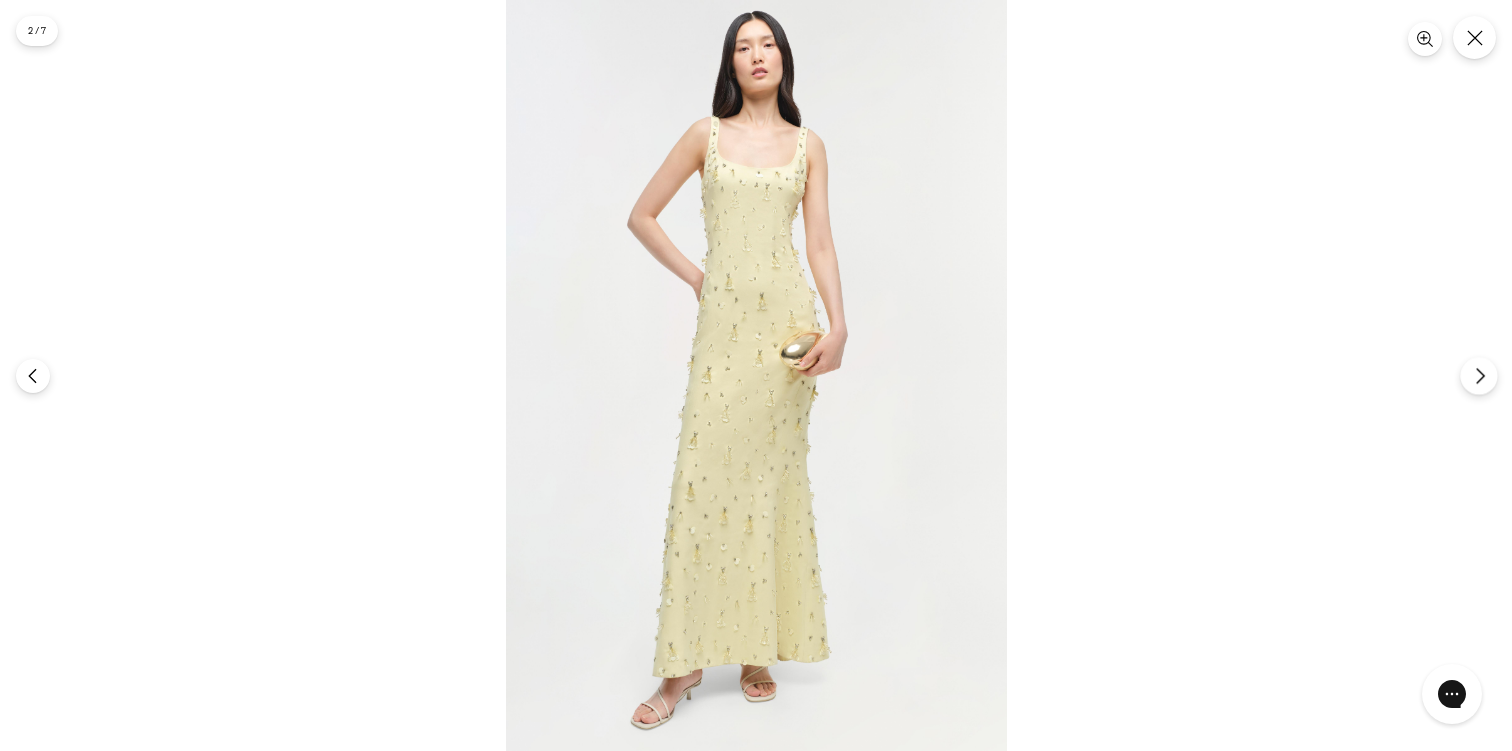 click 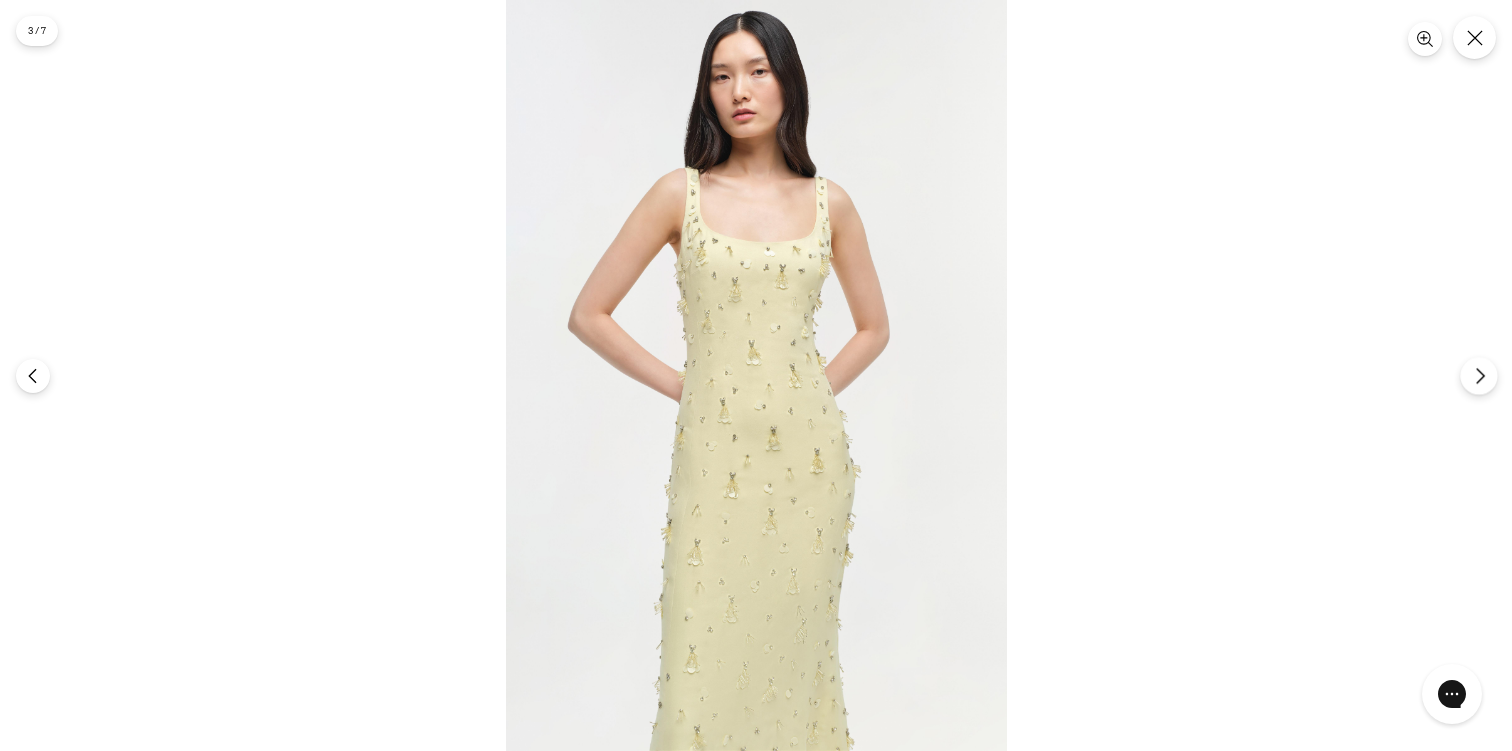 click 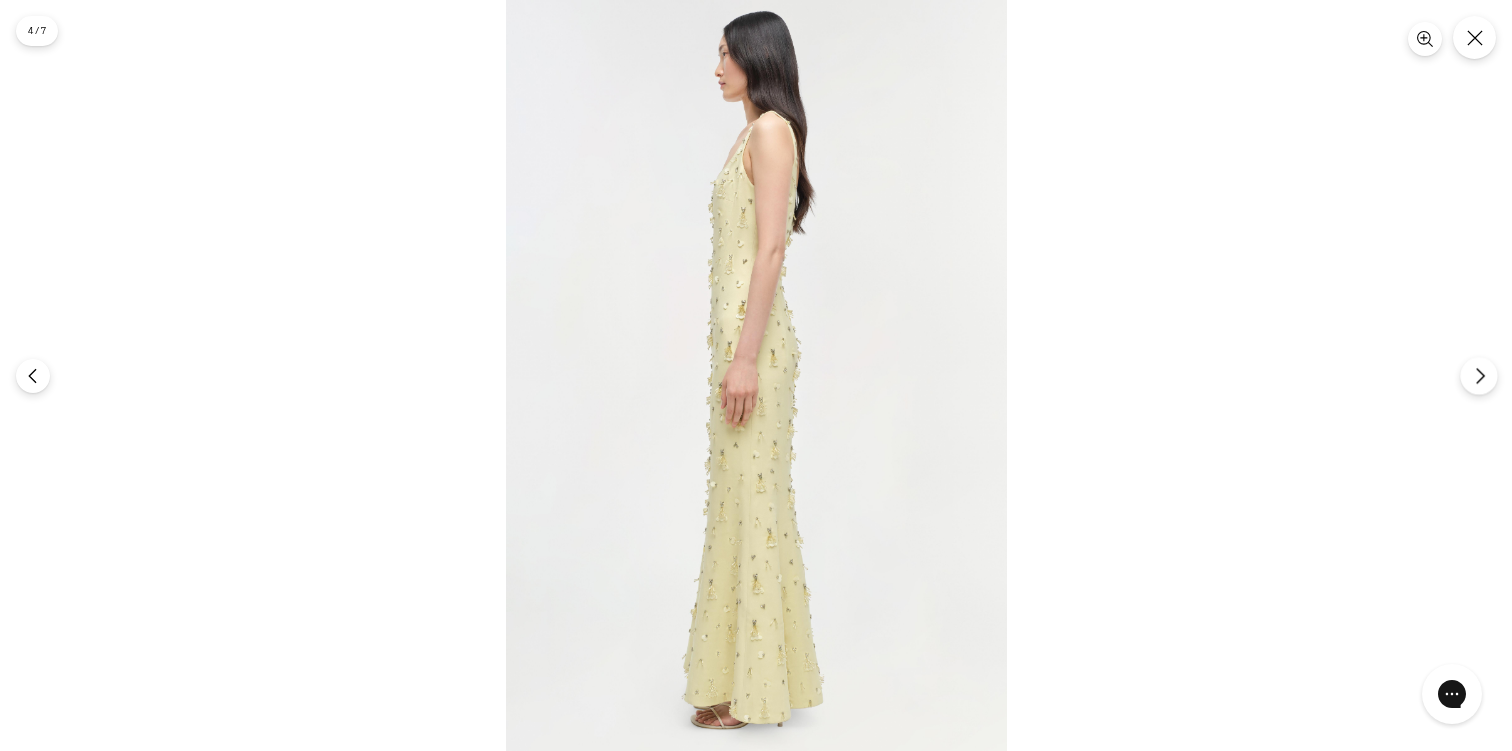 click 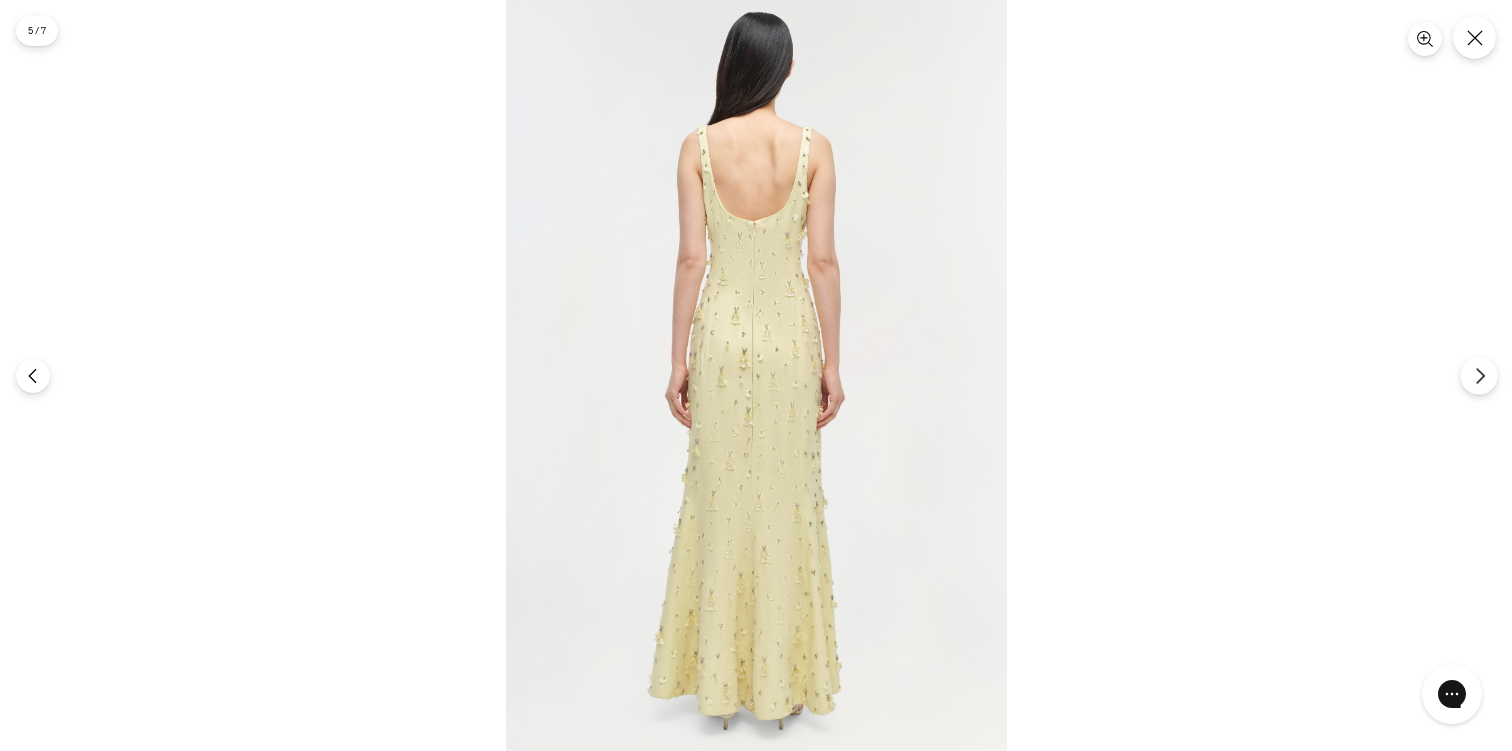click 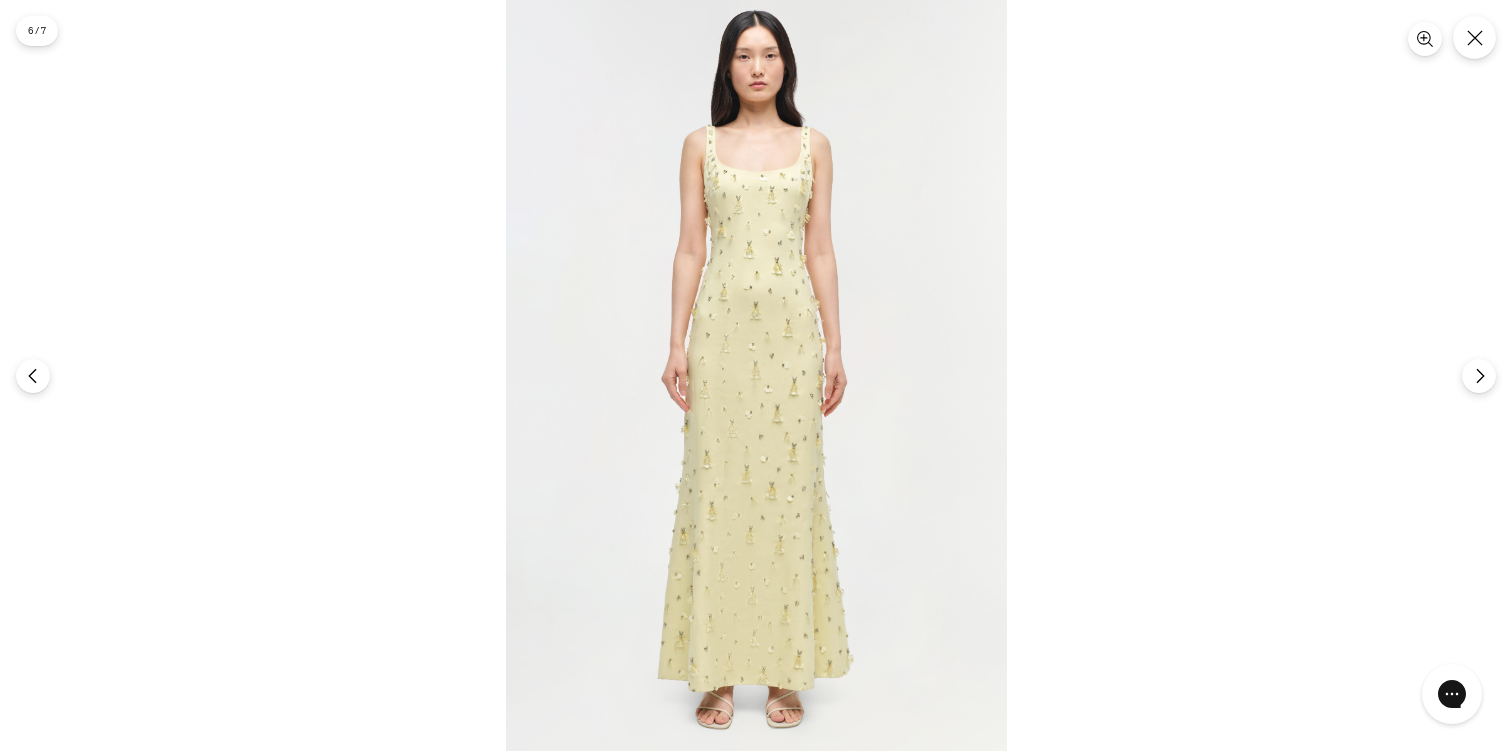 click at bounding box center [756, 375] 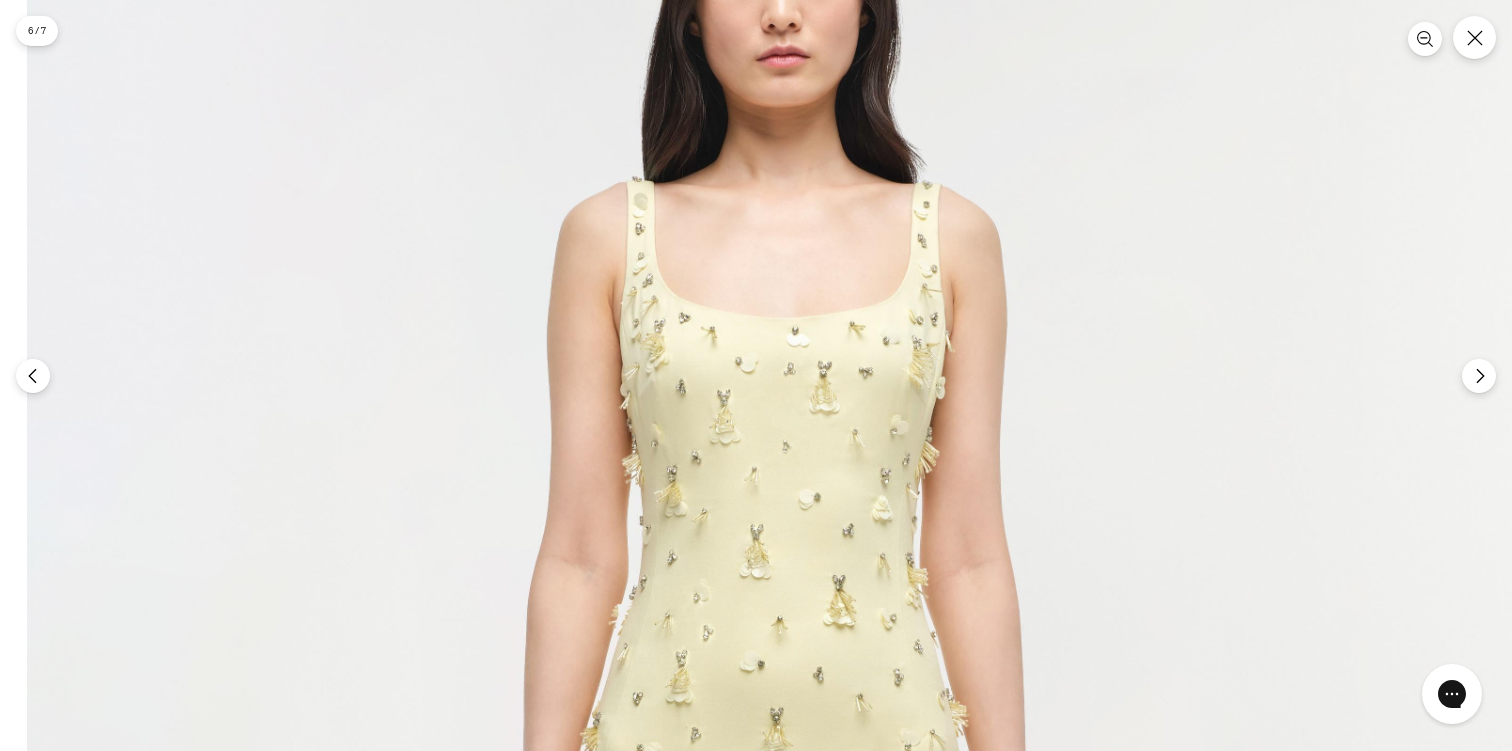 click at bounding box center (778, 929) 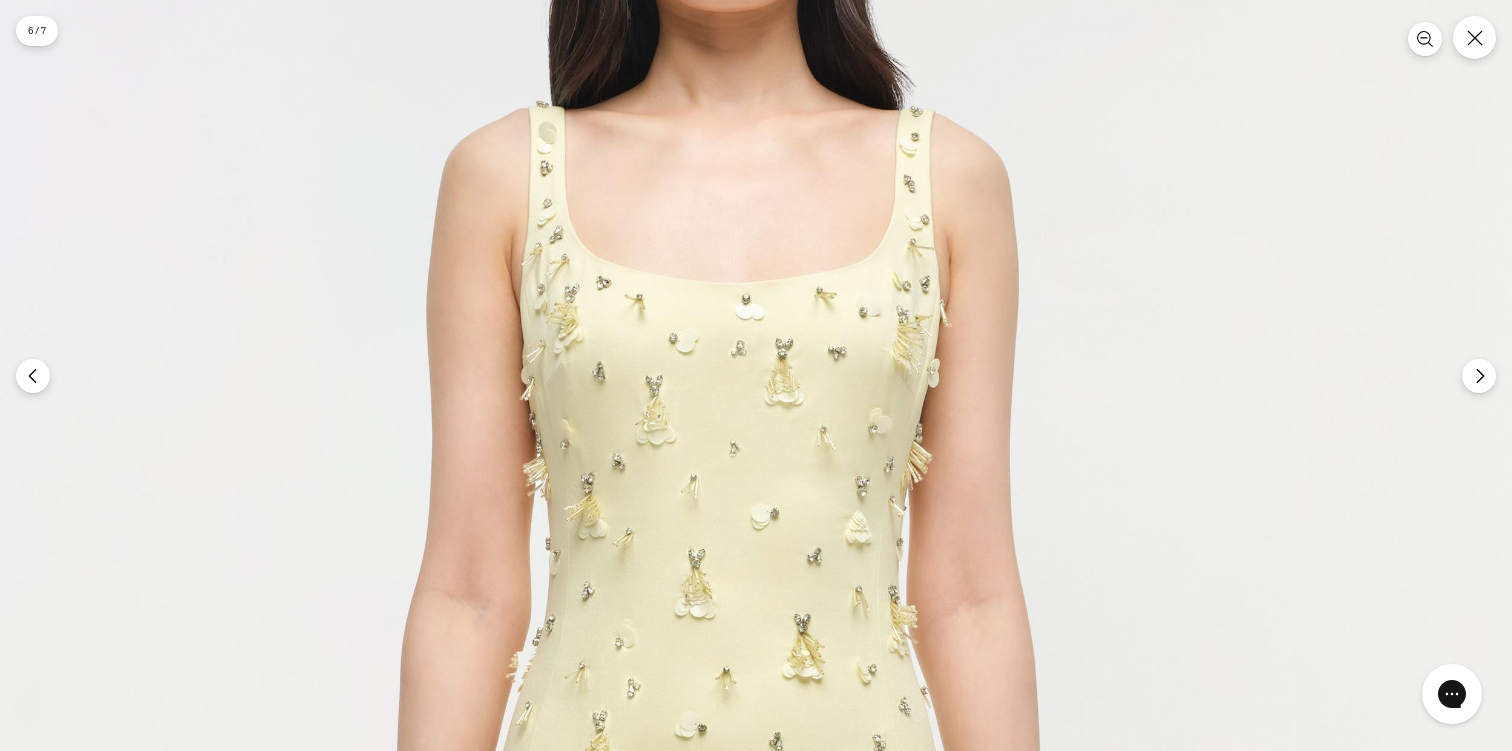 click at bounding box center [724, 1070] 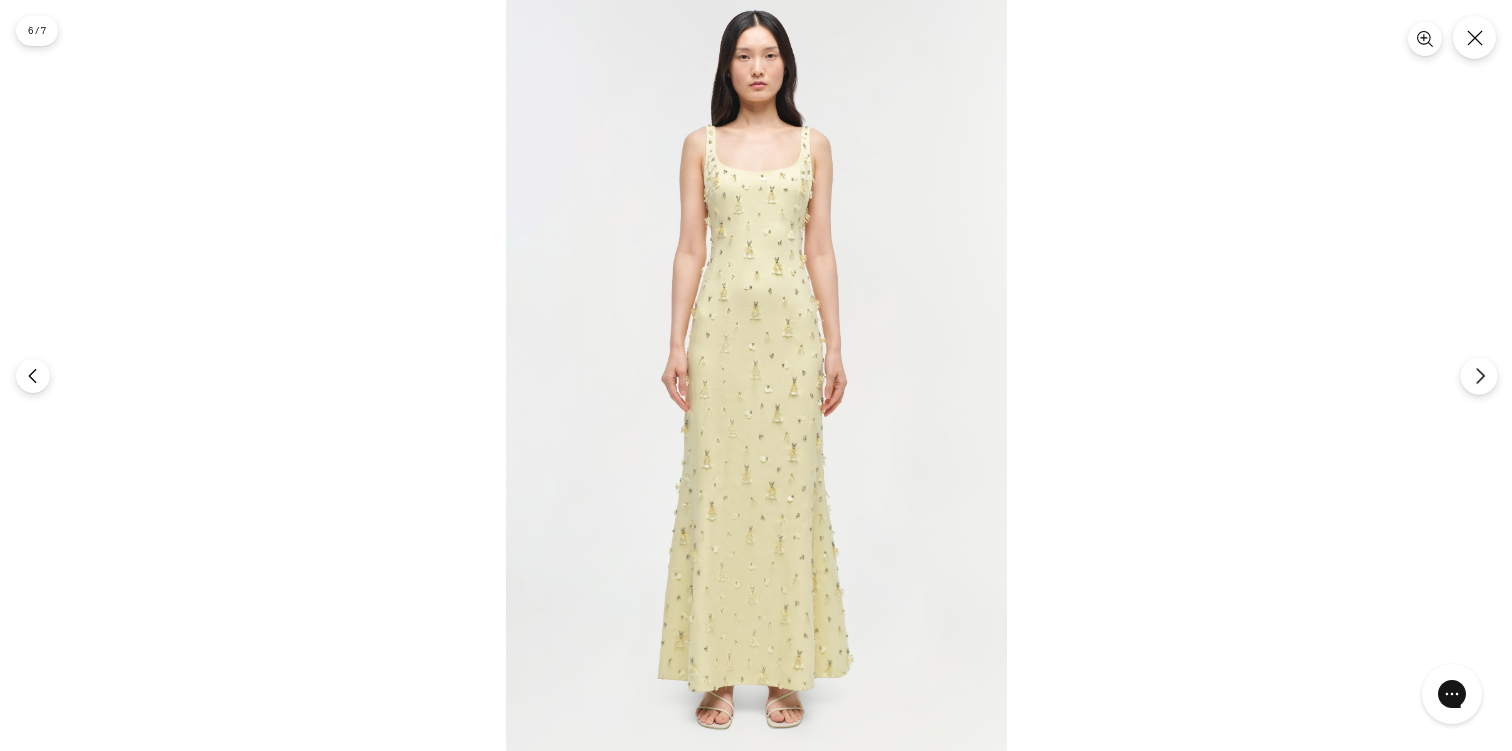 click 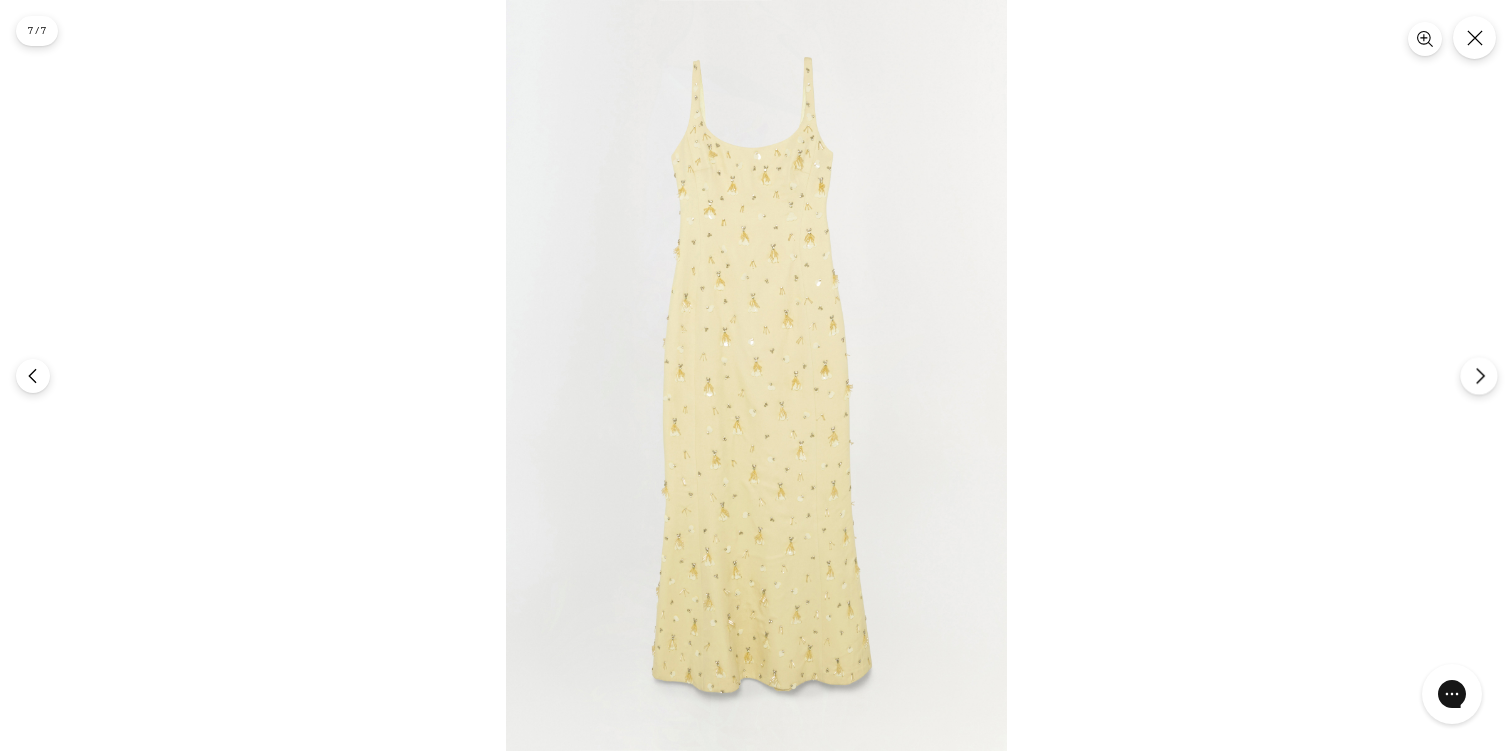 click 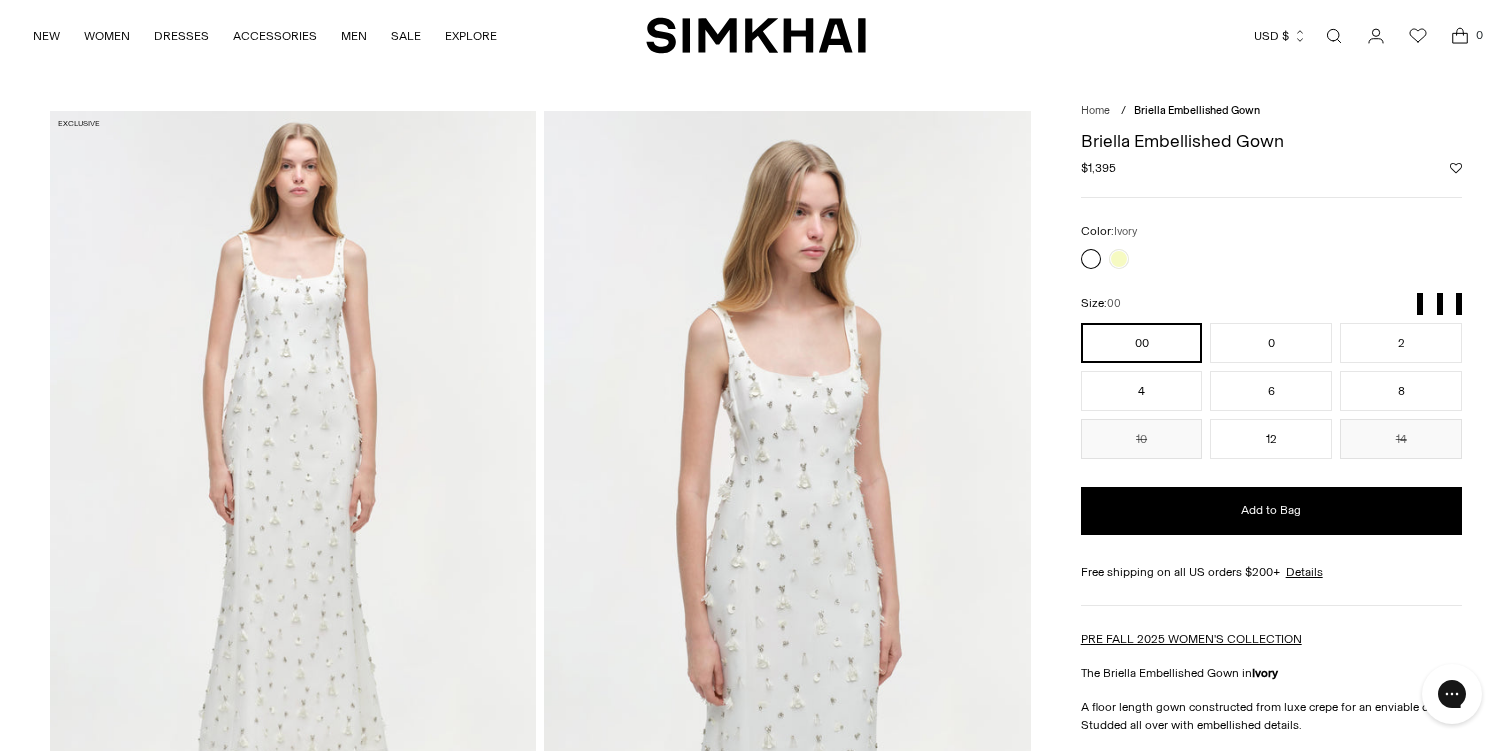 scroll, scrollTop: 0, scrollLeft: 0, axis: both 